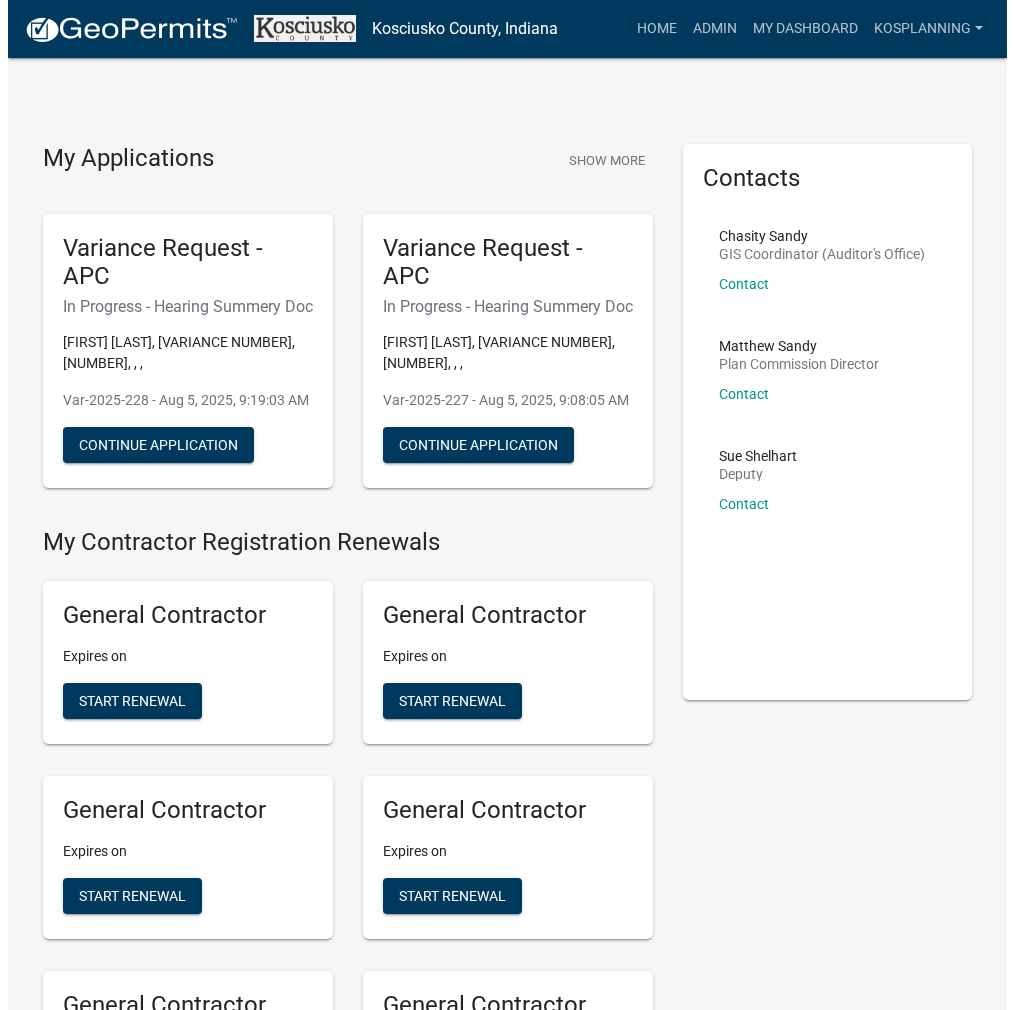 scroll, scrollTop: 0, scrollLeft: 0, axis: both 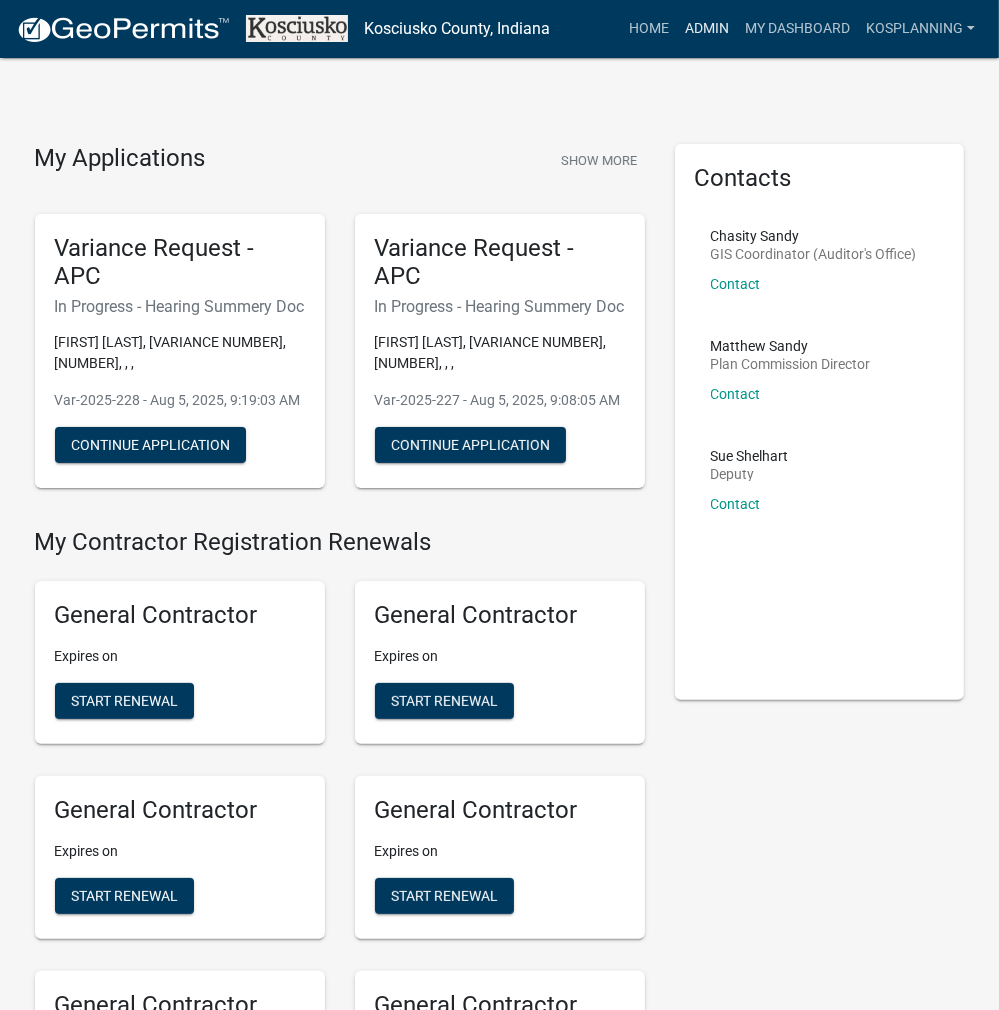 click on "Admin" at bounding box center [707, 29] 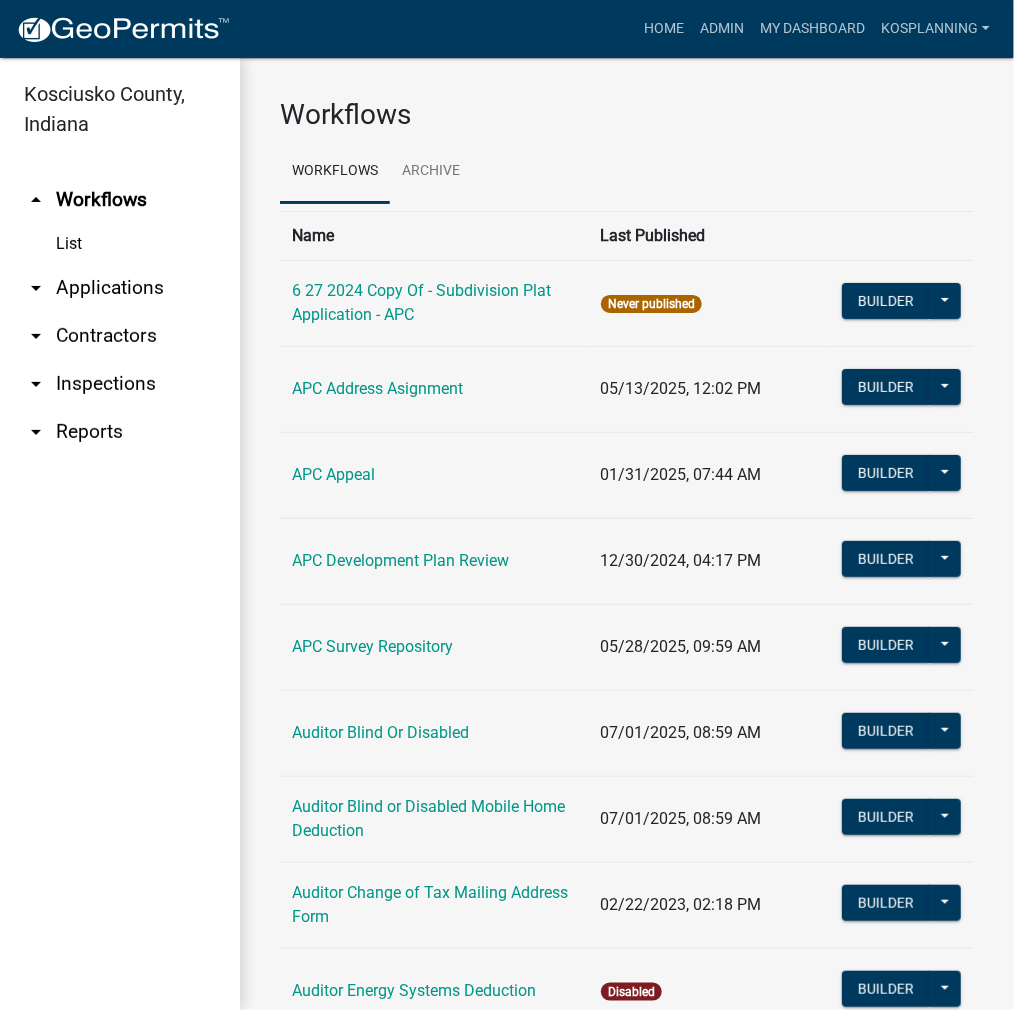 click on "arrow_drop_down   Applications" at bounding box center (120, 288) 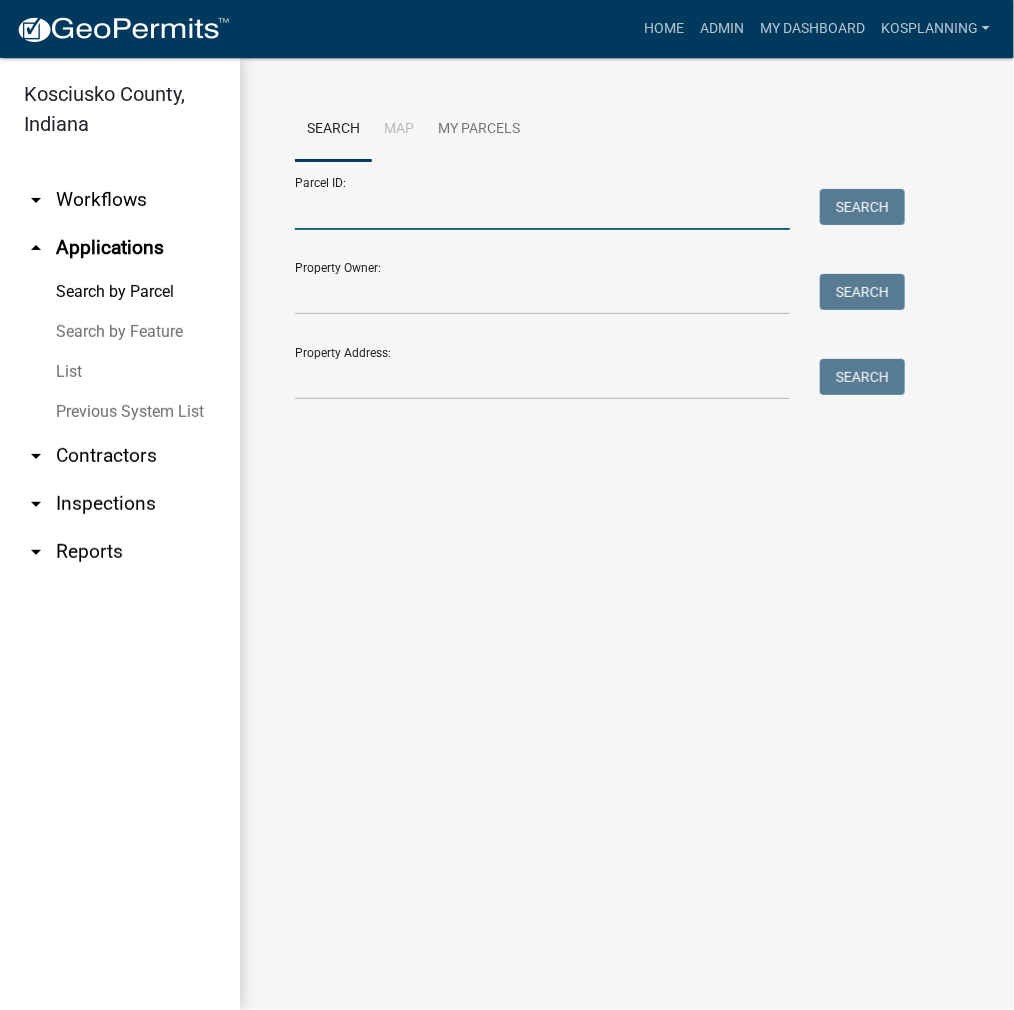click on "Parcel ID:" at bounding box center [542, 209] 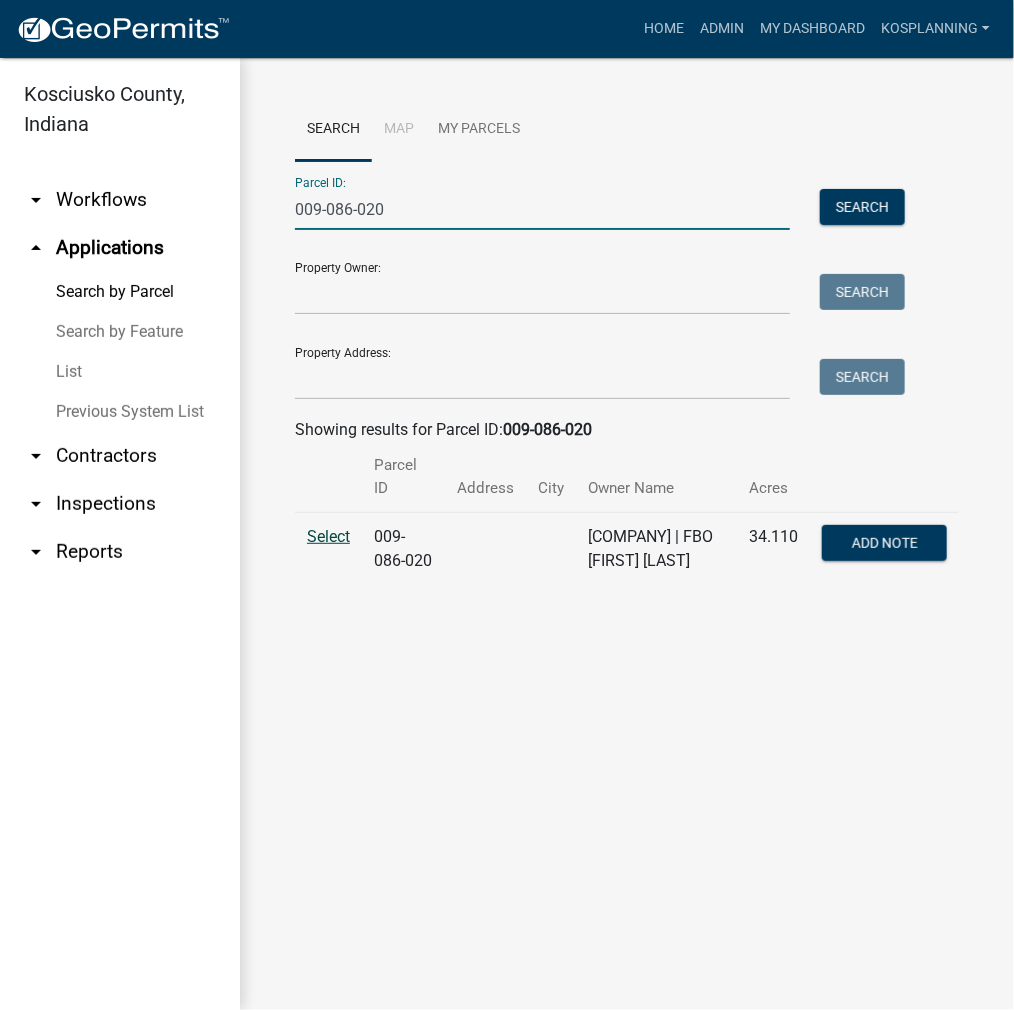 type on "009-086-020" 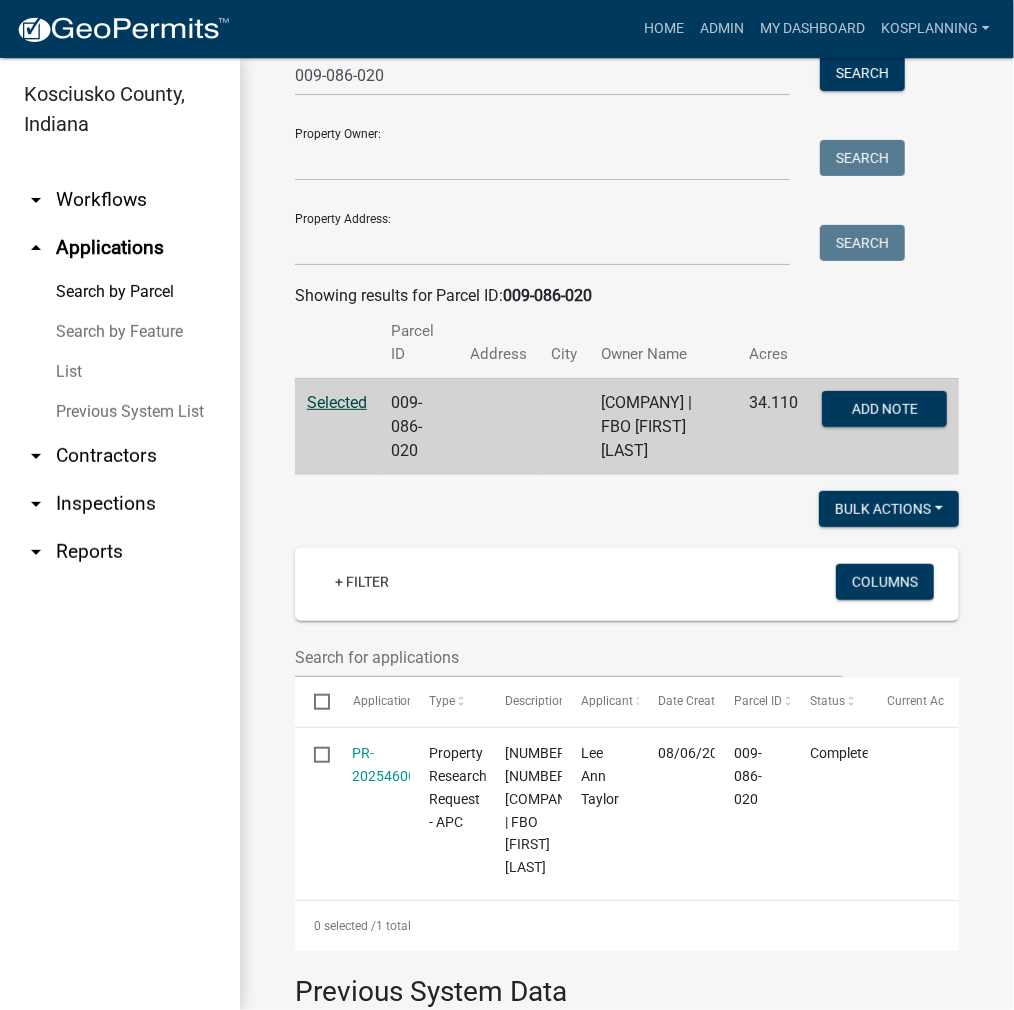 scroll, scrollTop: 400, scrollLeft: 0, axis: vertical 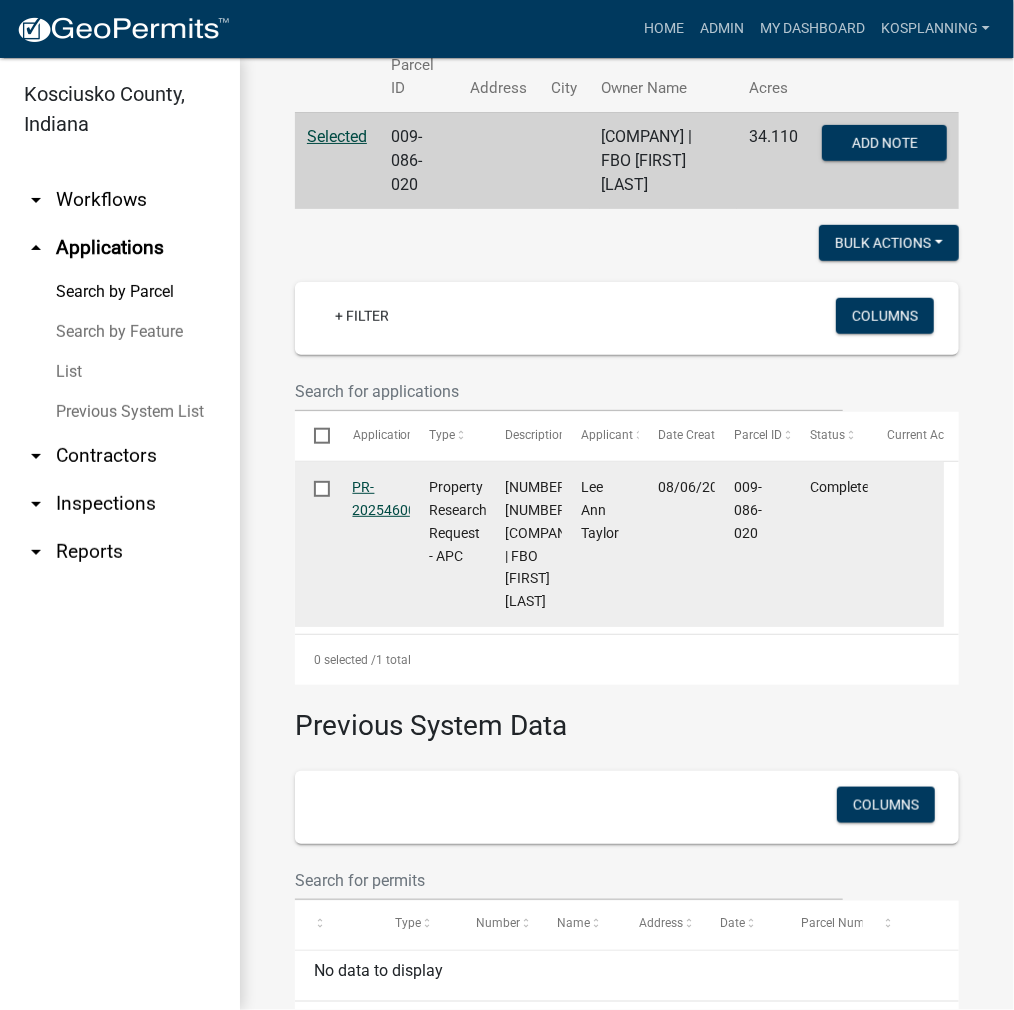 click on "PR-2025460099" 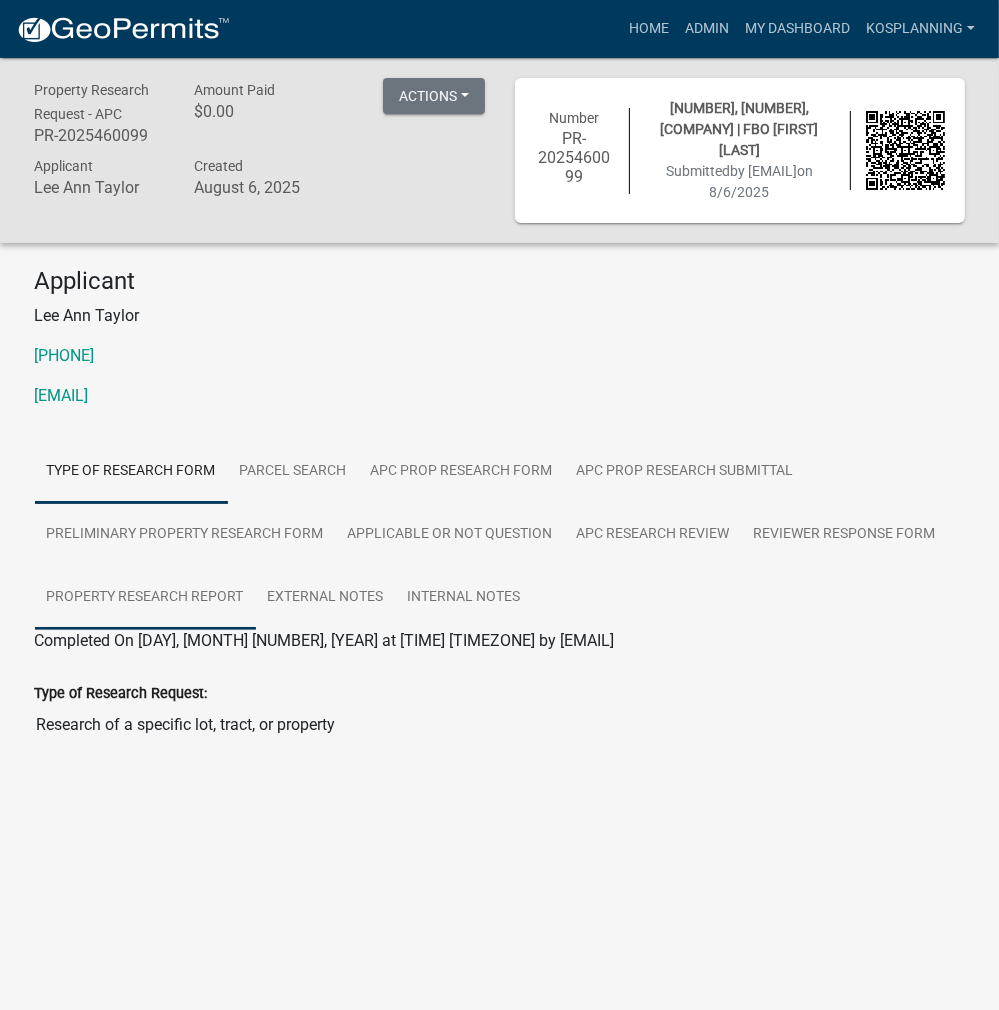 click on "Property Research Report" at bounding box center [145, 598] 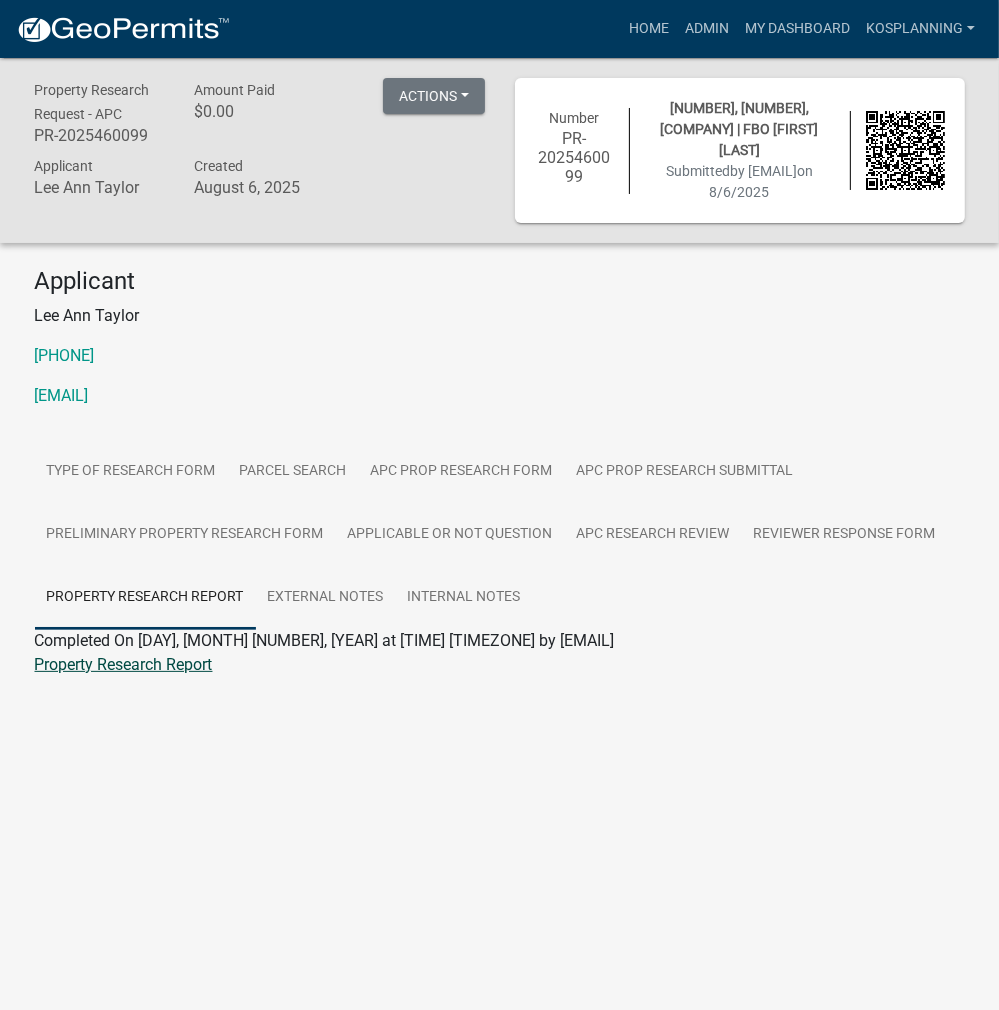 click on "Property Research Report" 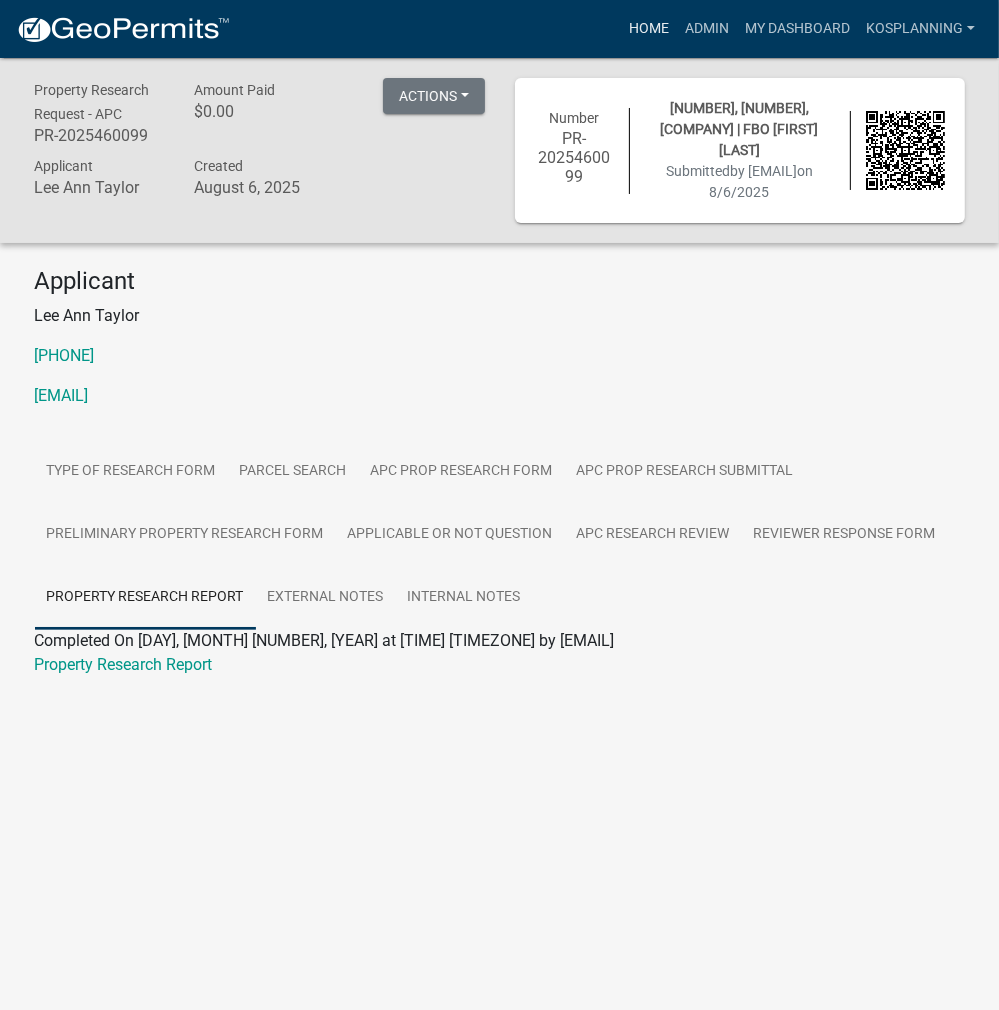 click on "Home" at bounding box center (649, 29) 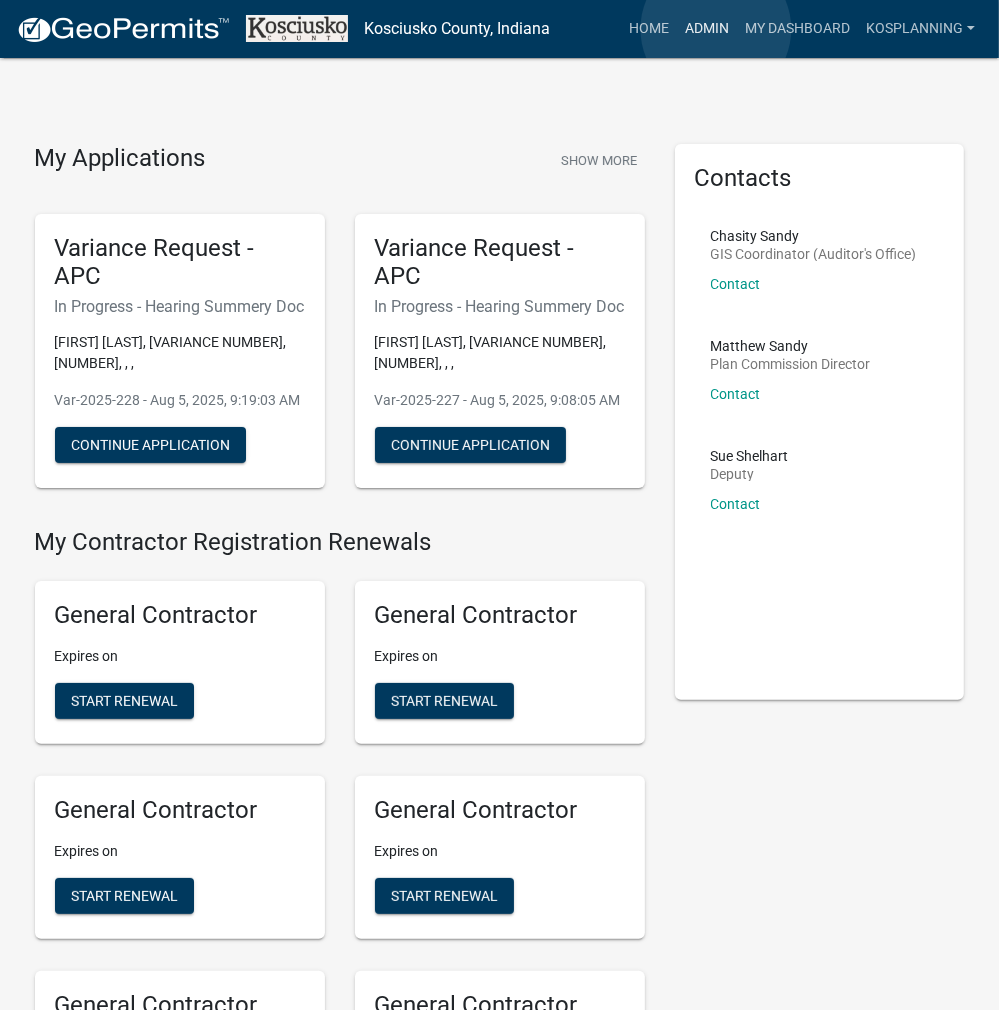 click on "Admin" at bounding box center (707, 29) 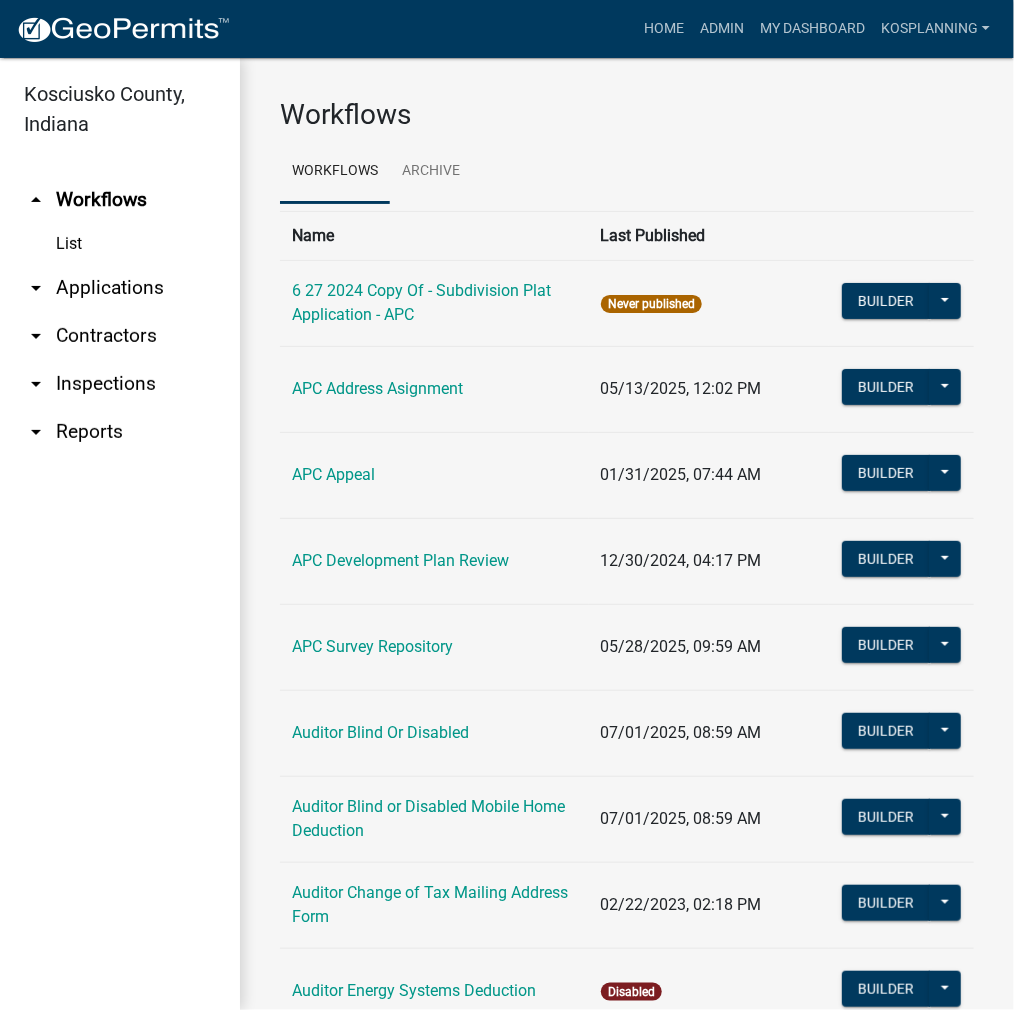 click on "arrow_drop_down   Applications" at bounding box center (120, 288) 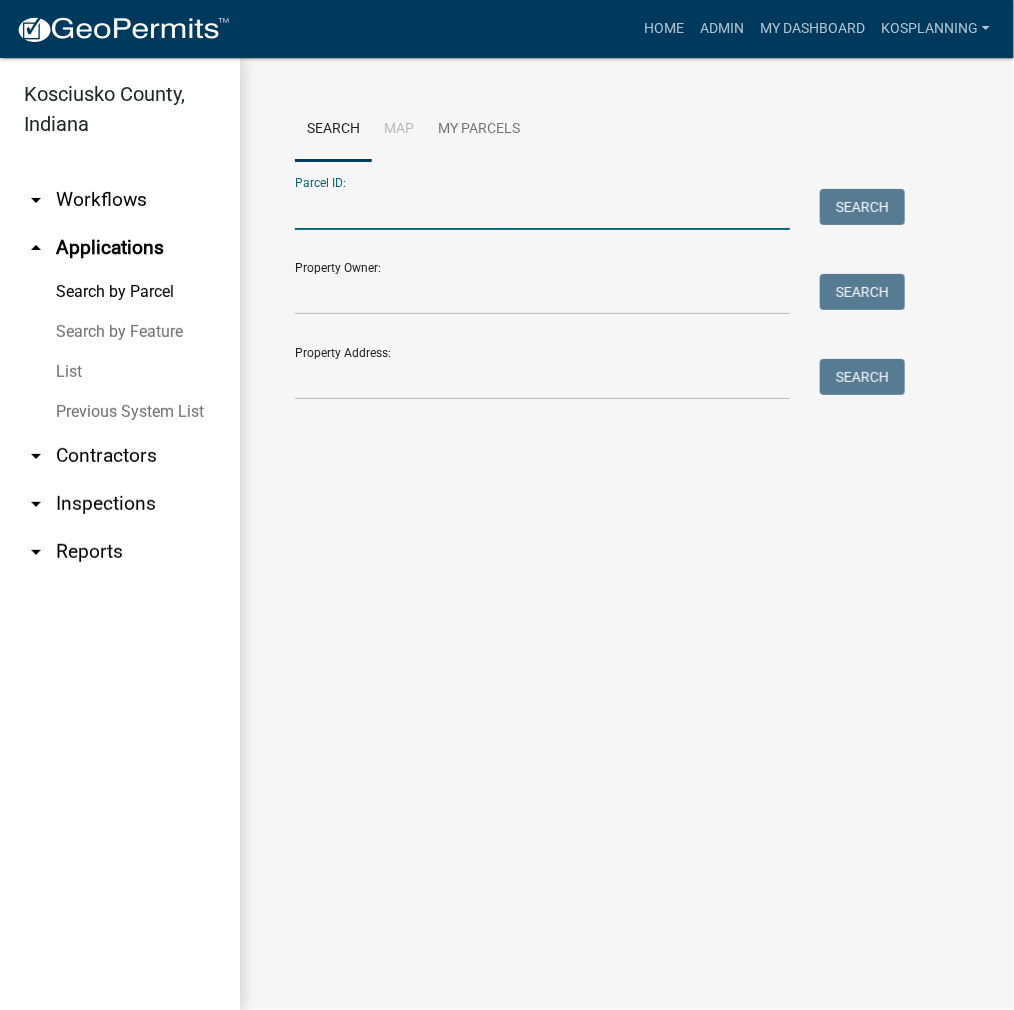 paste on "[NUMBER]" 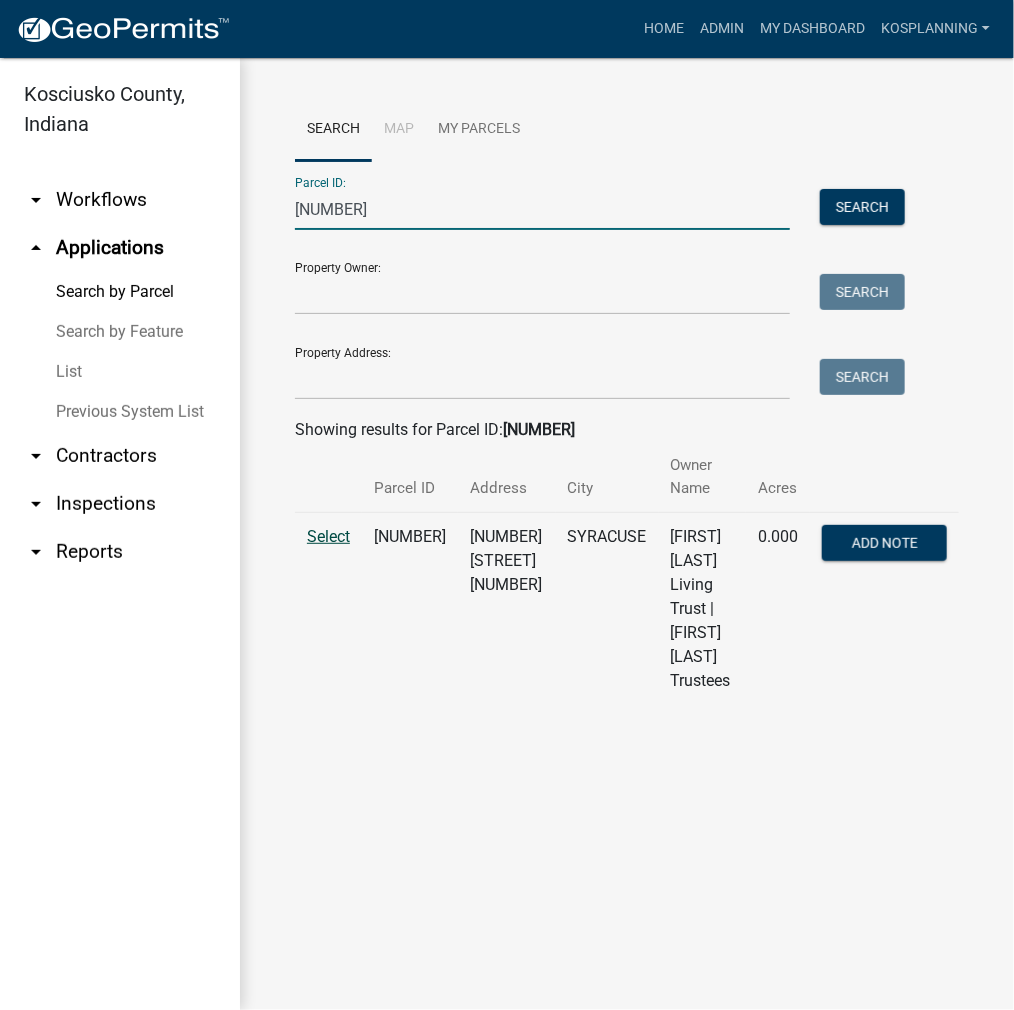 type on "[NUMBER]" 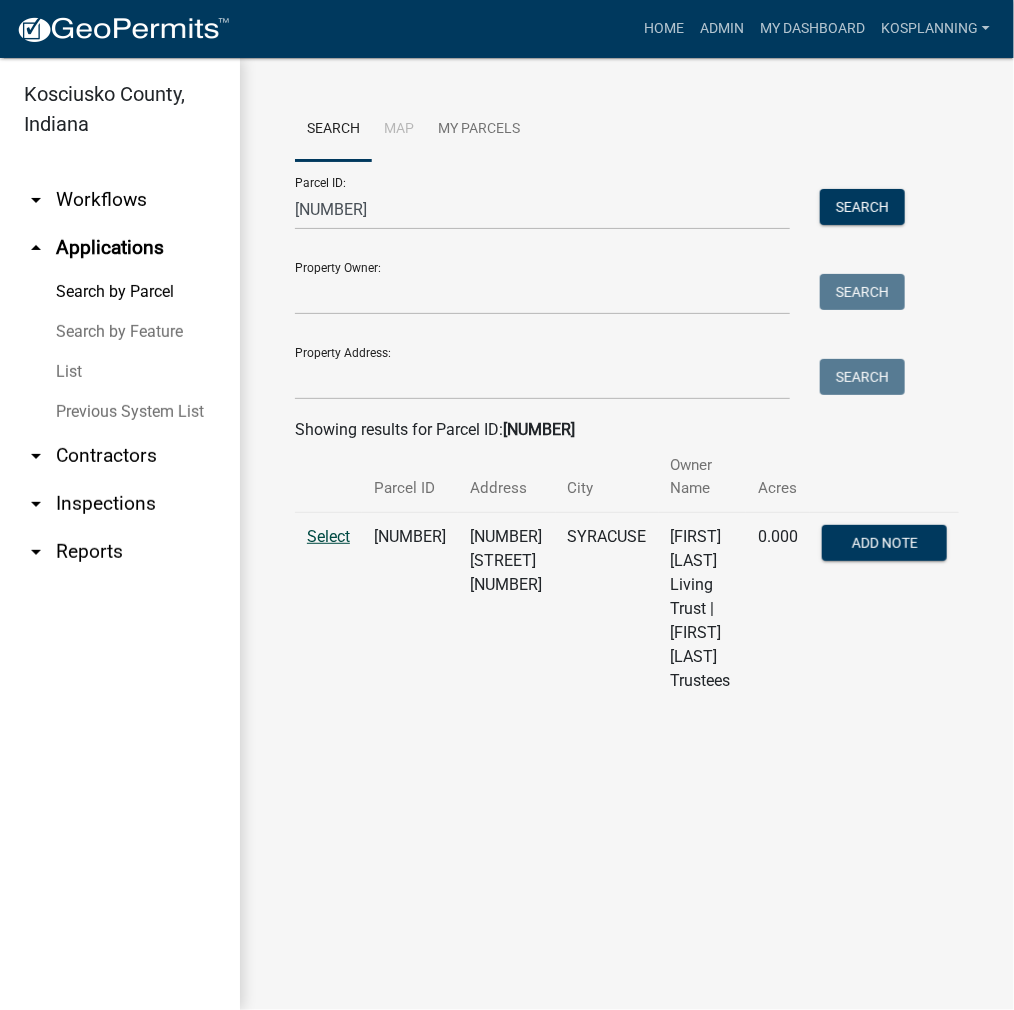 click on "Select" at bounding box center (328, 536) 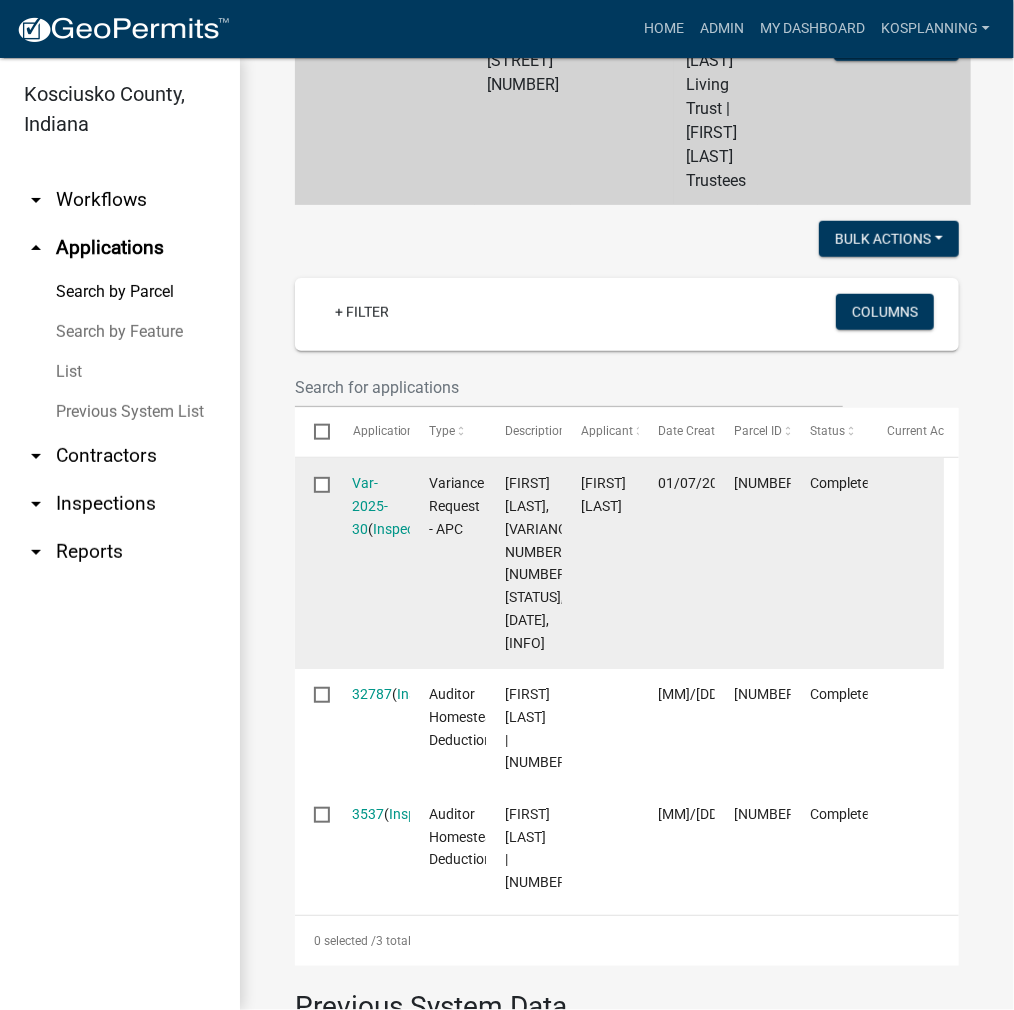 scroll, scrollTop: 700, scrollLeft: 0, axis: vertical 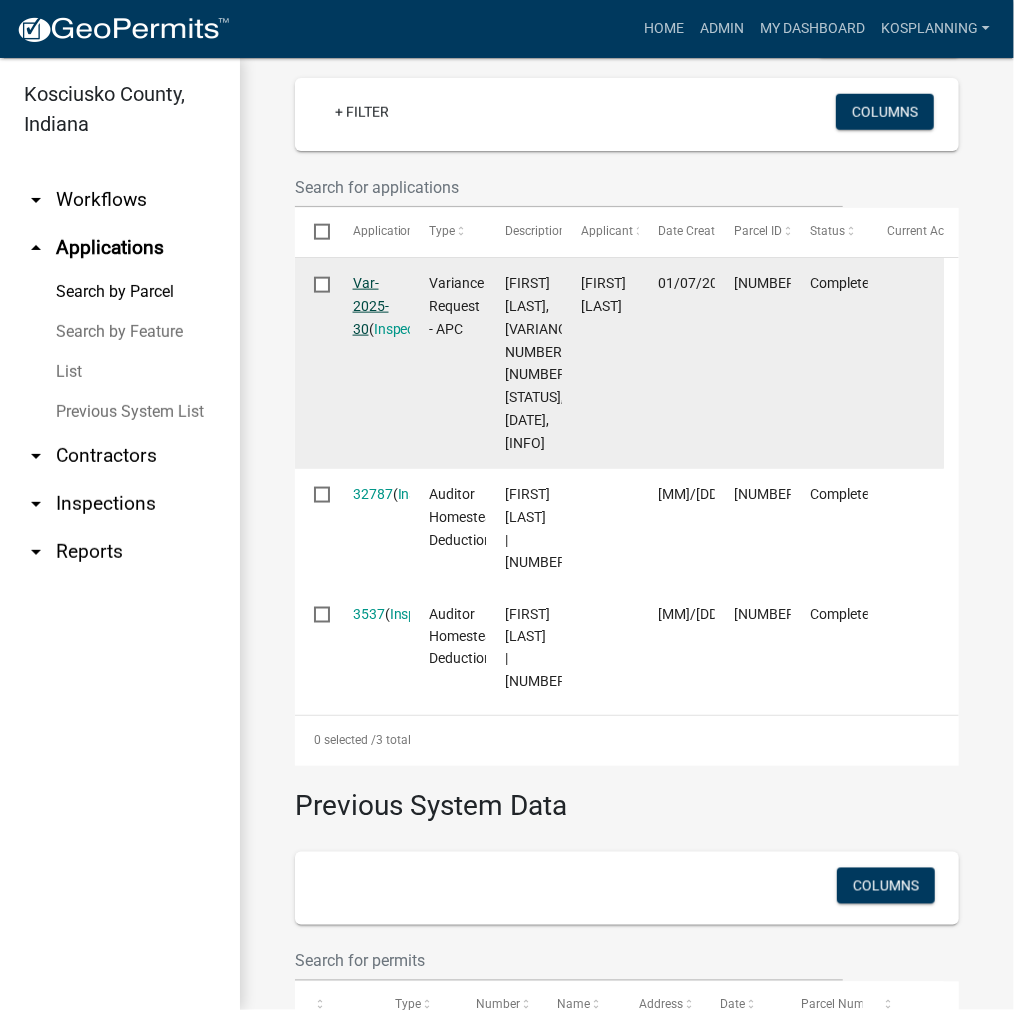 click on "Var-2025-30" 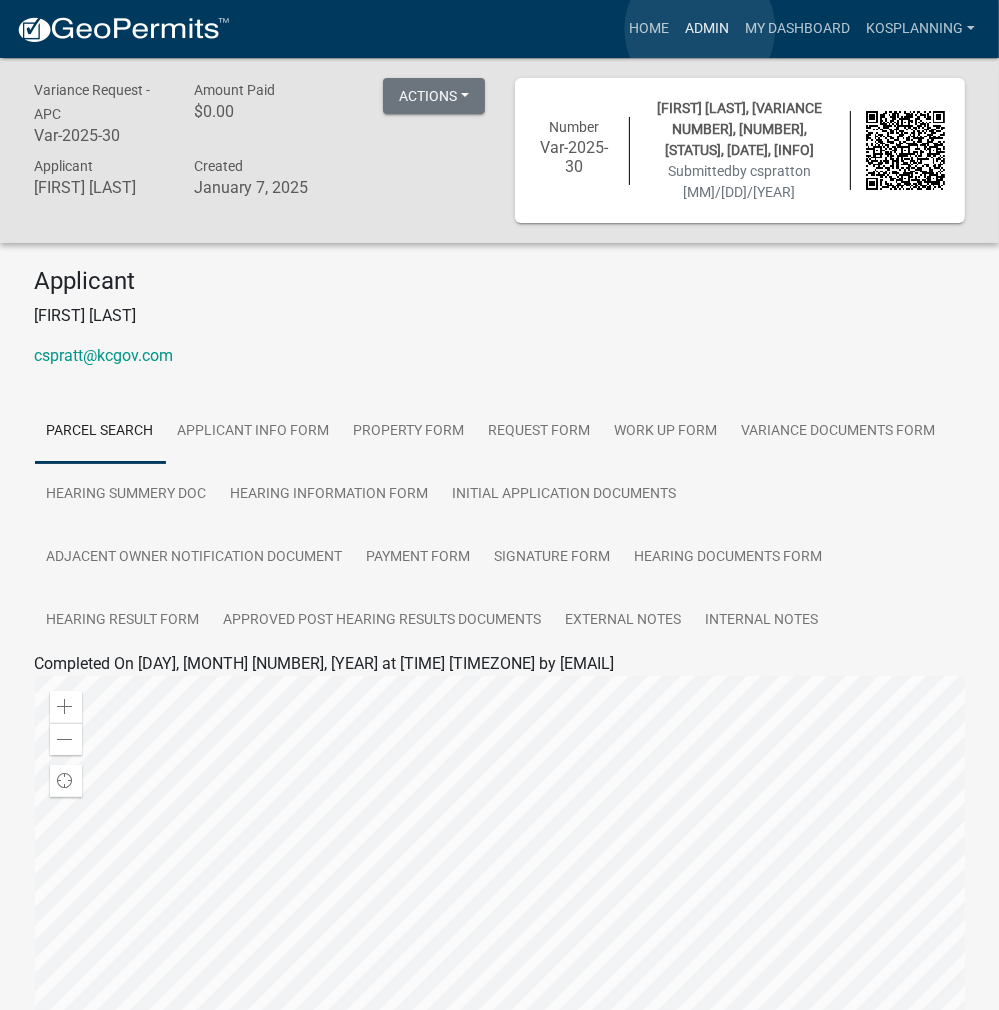 click on "Admin" at bounding box center [707, 29] 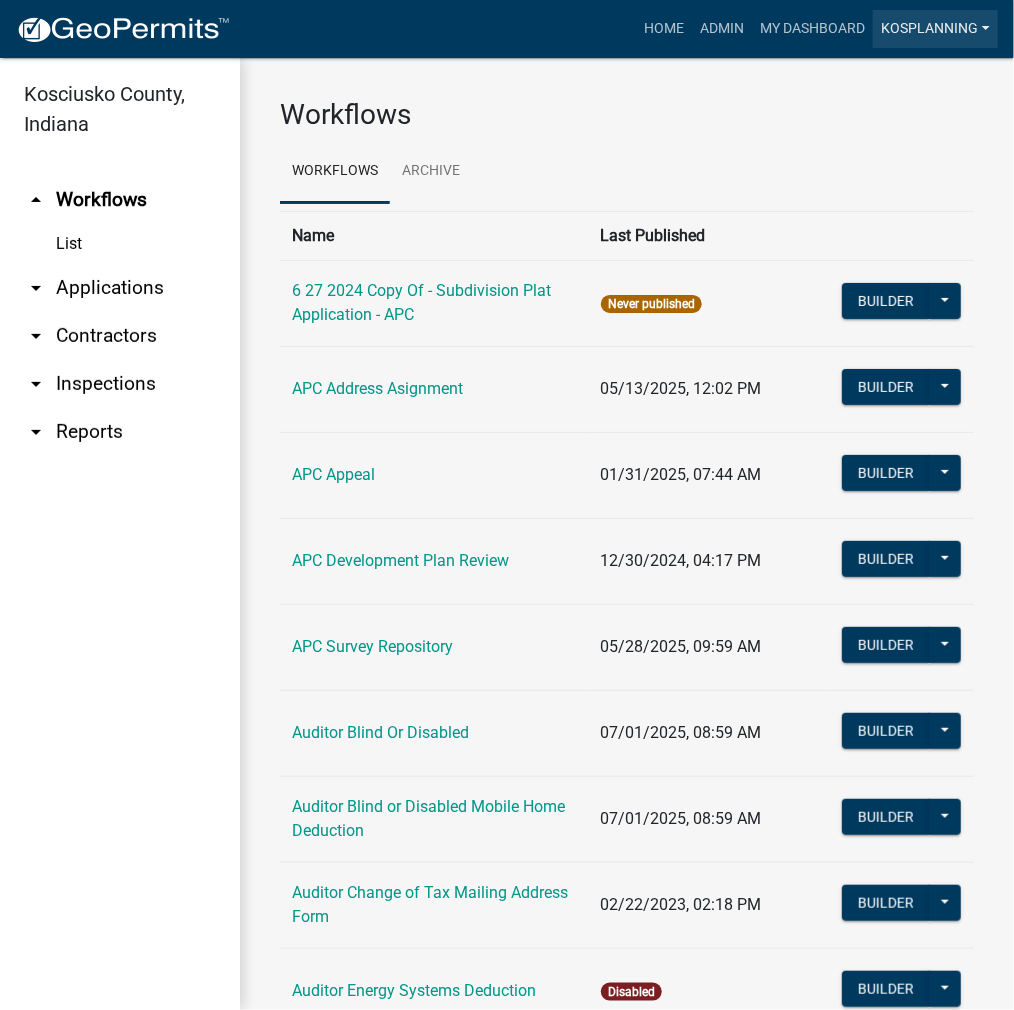 click on "kosplanning" at bounding box center [935, 29] 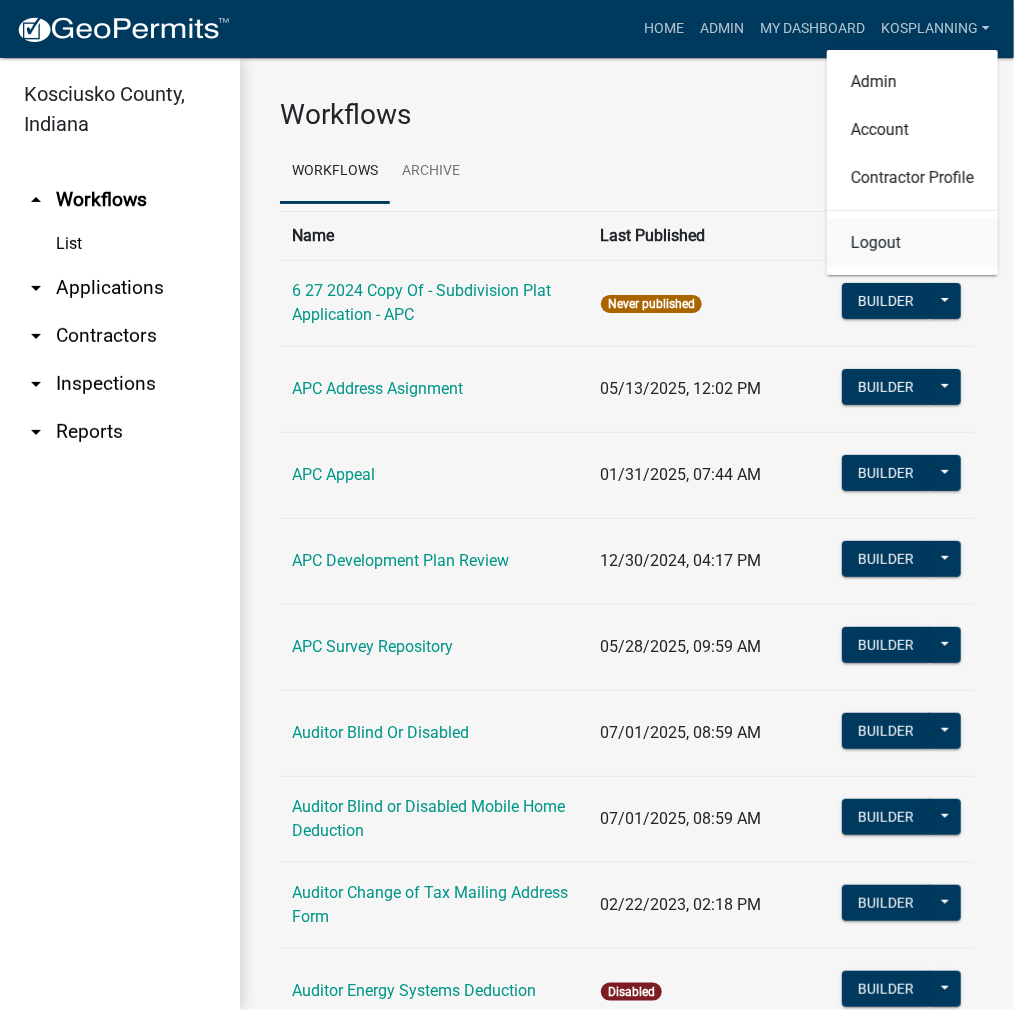 click on "Logout" at bounding box center [912, 243] 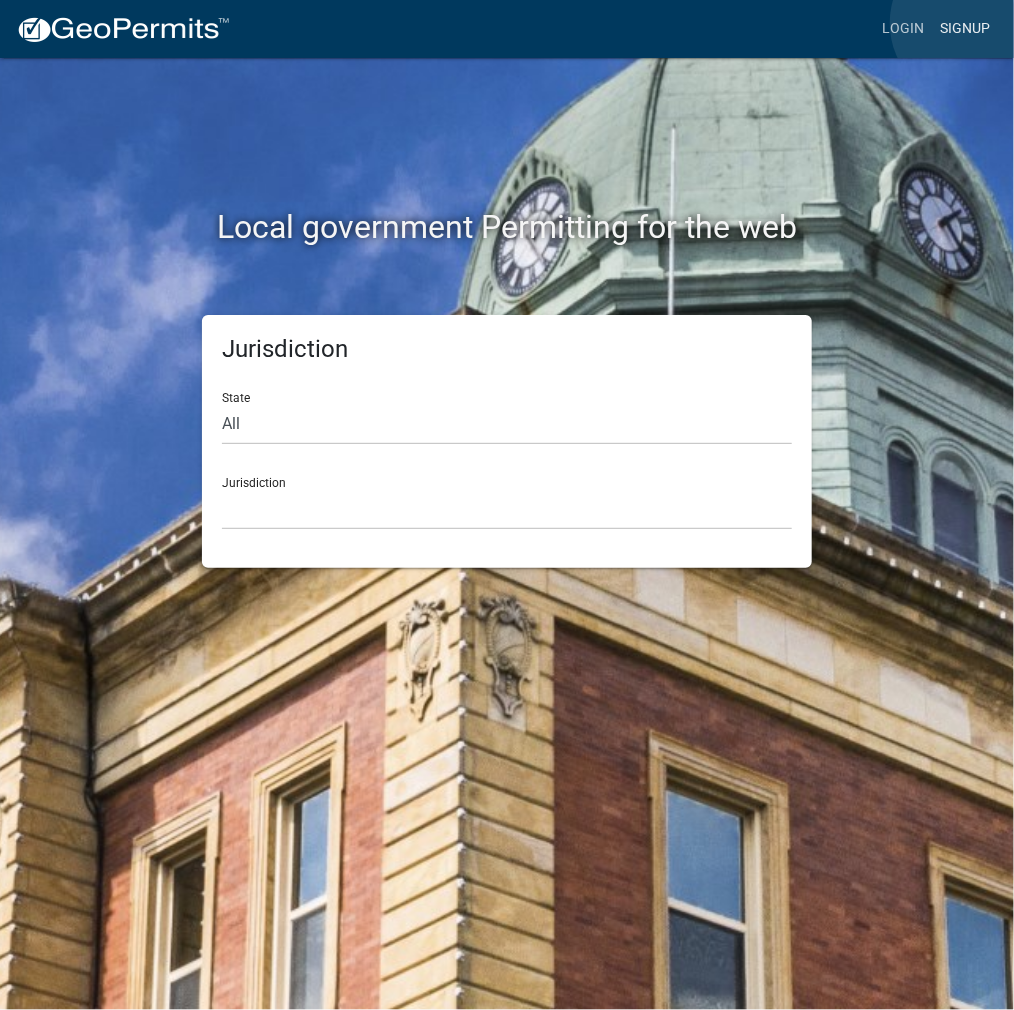 click on "Signup" at bounding box center (965, 29) 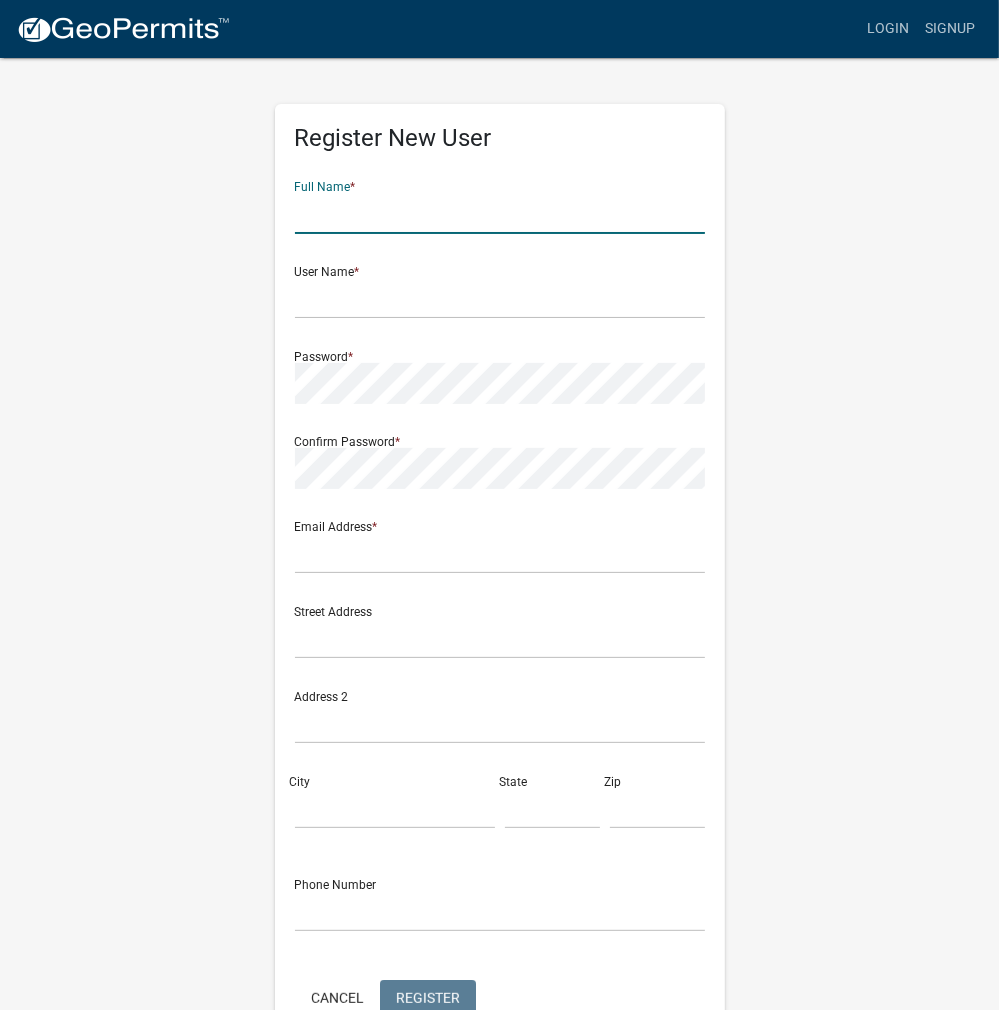 click 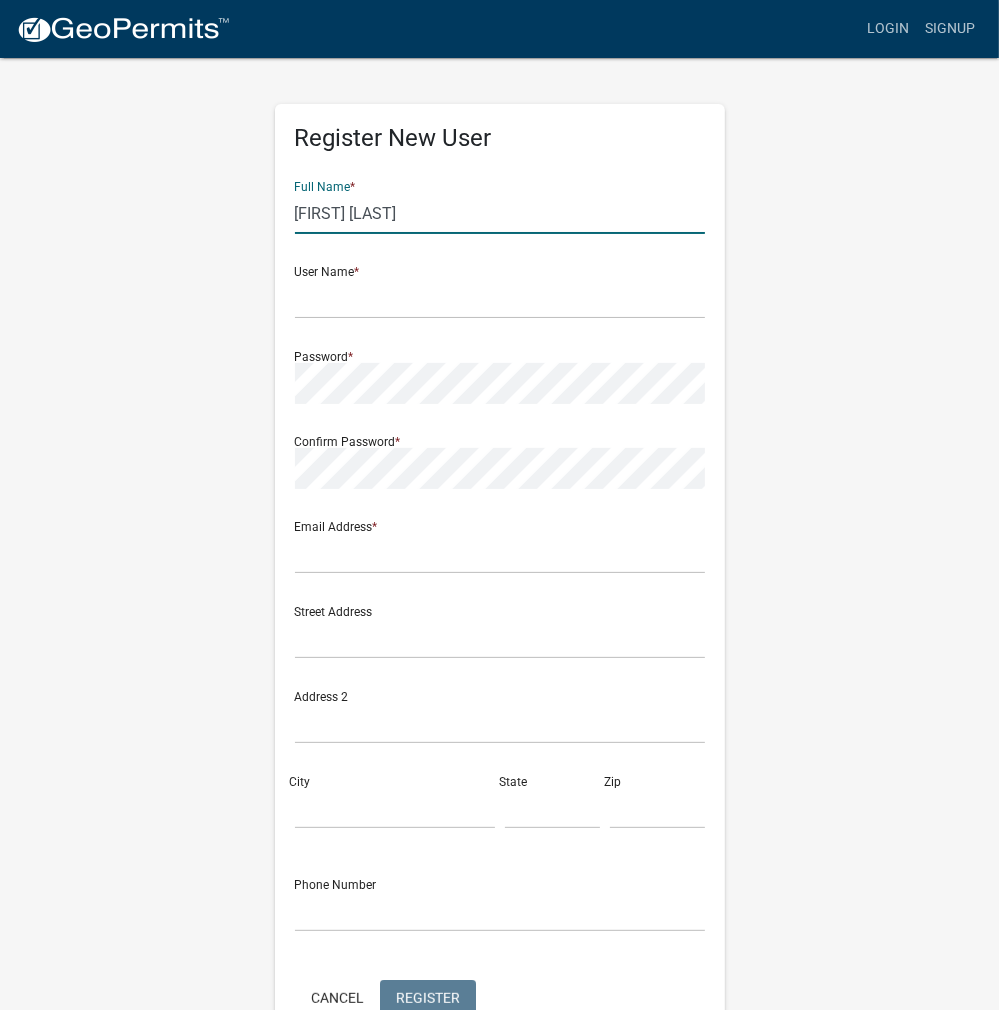 type on "[FIRST] [LAST]" 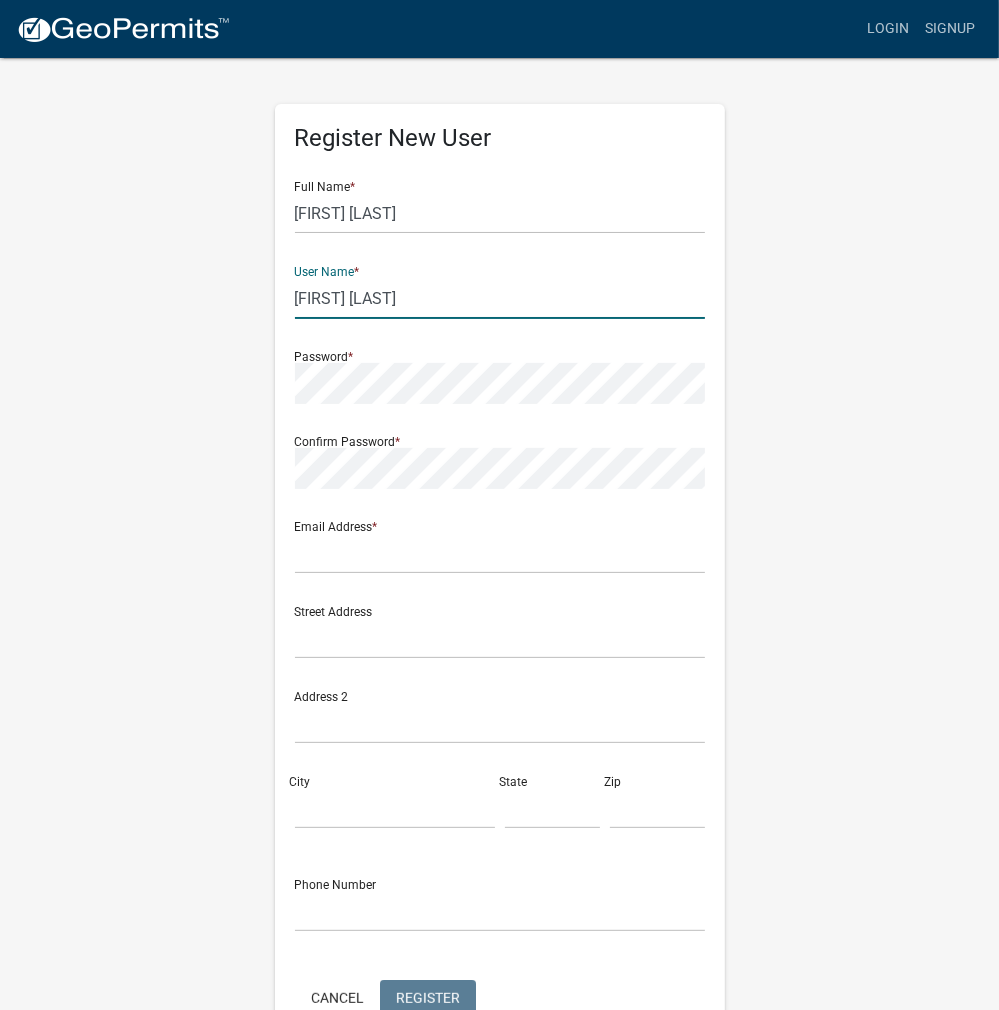 type on "[FIRST] [LAST]" 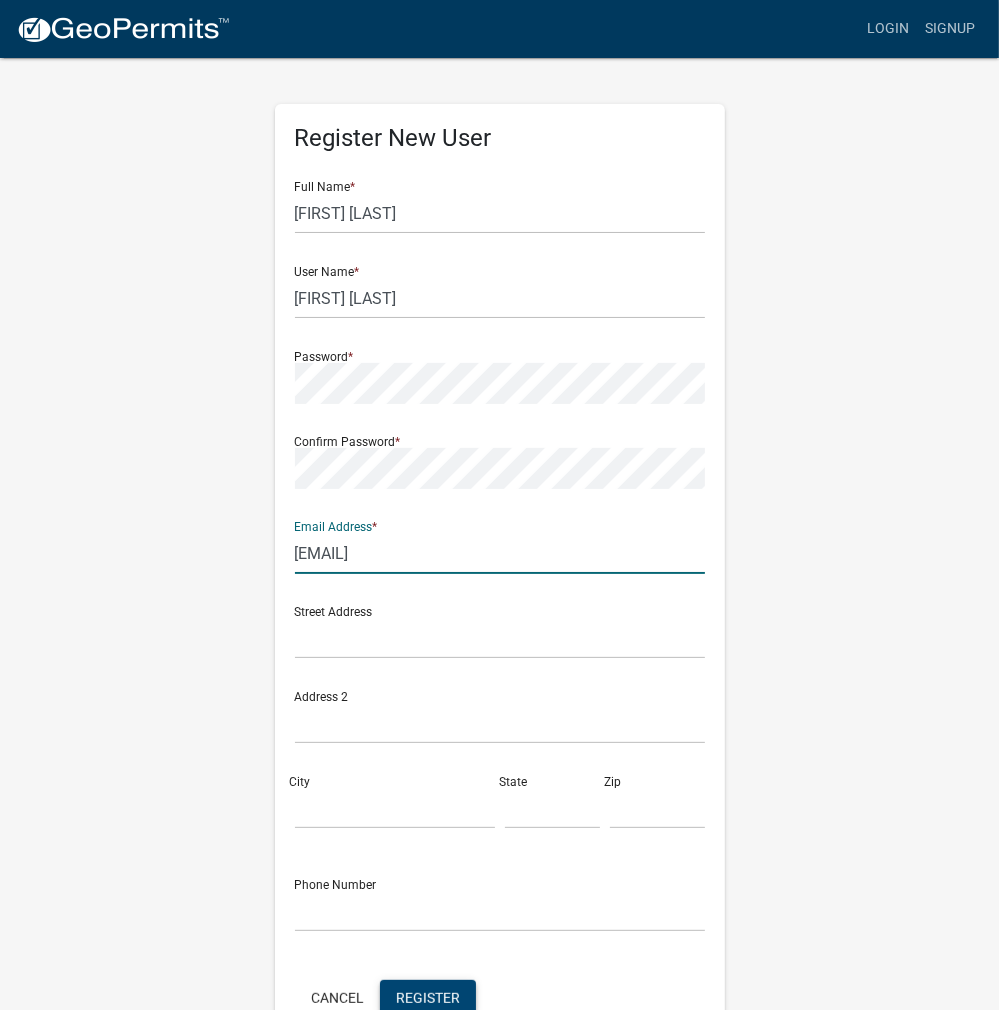 type on "[EMAIL]" 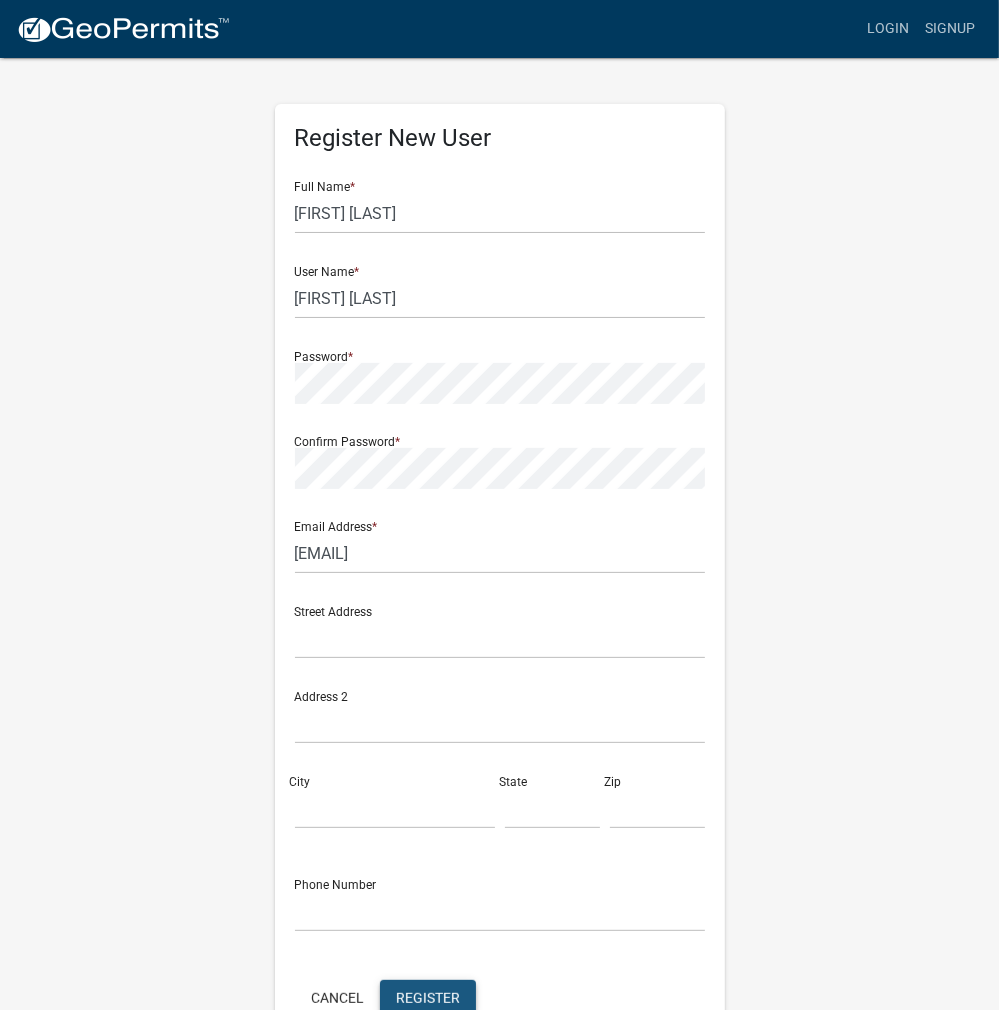 click on "Register" 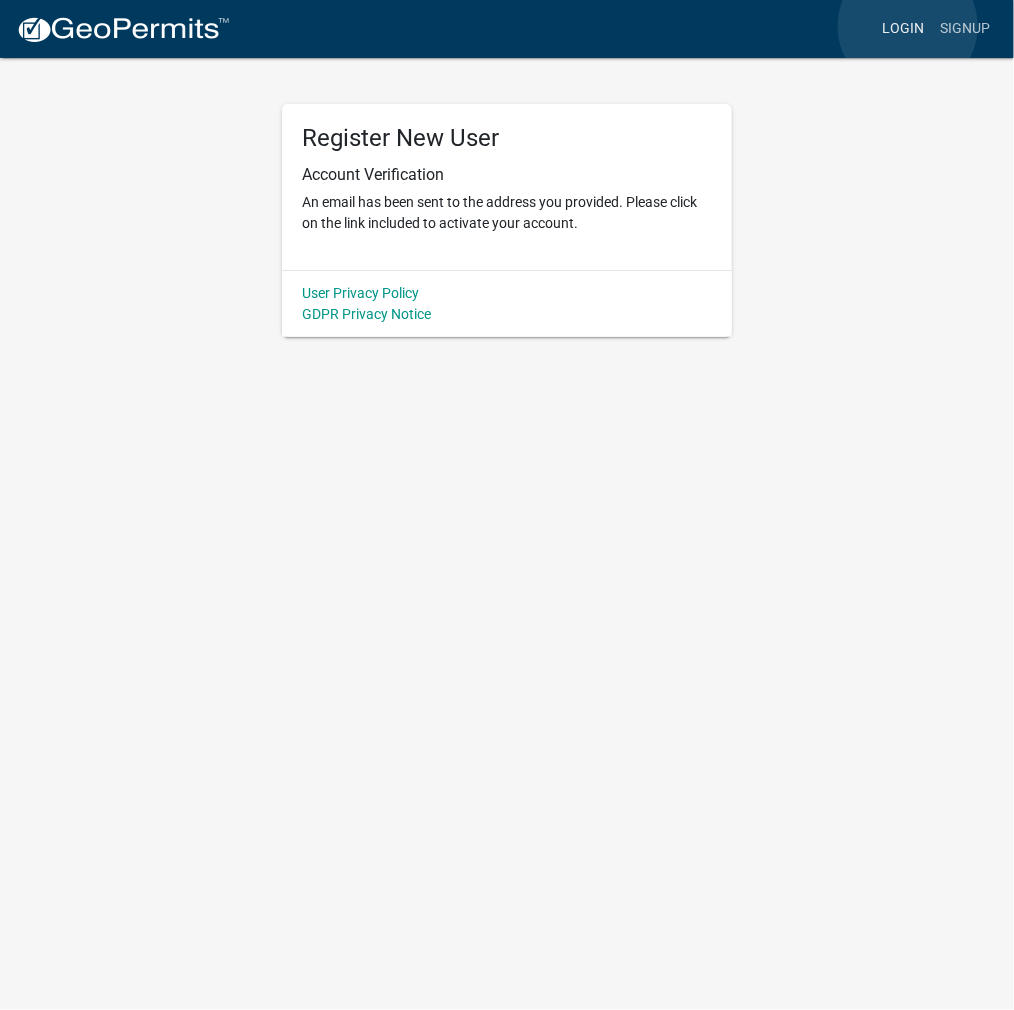 click on "Login" at bounding box center (903, 29) 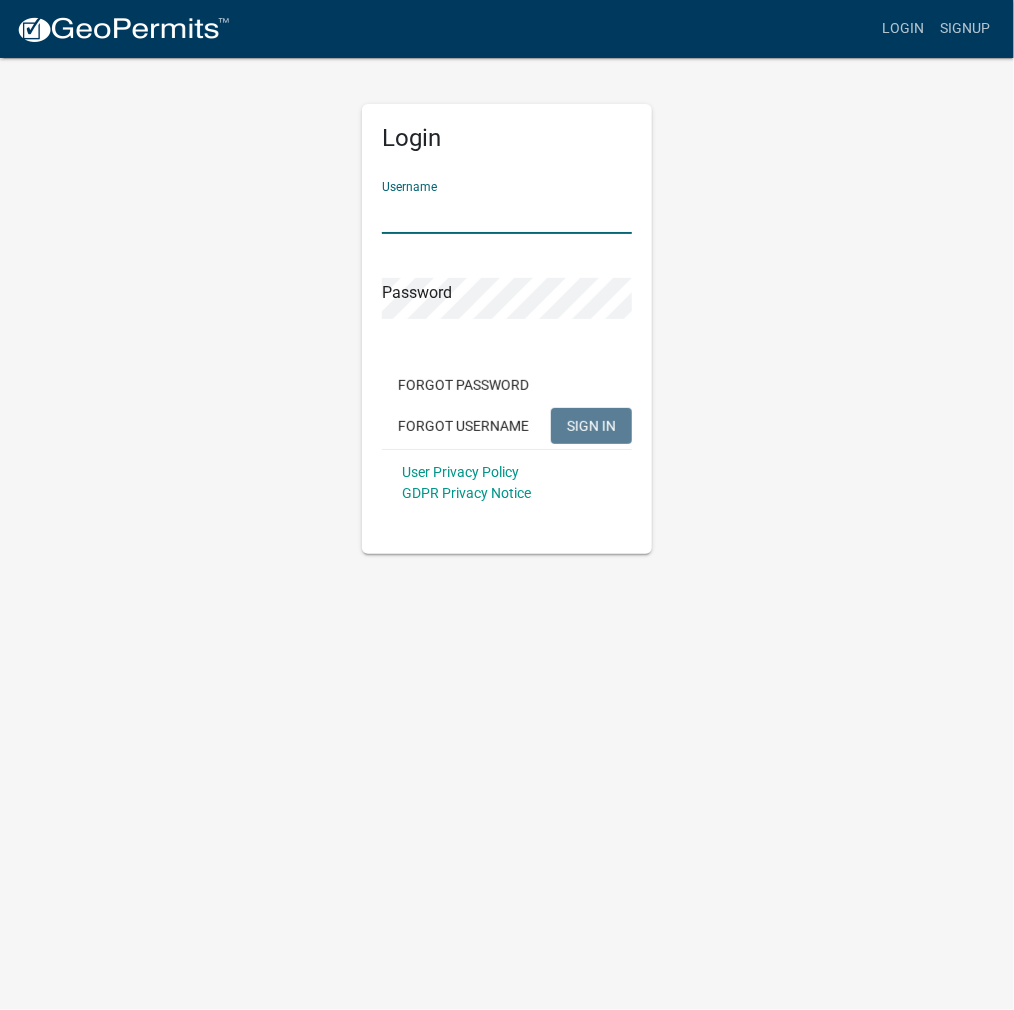 click on "Username" at bounding box center [507, 213] 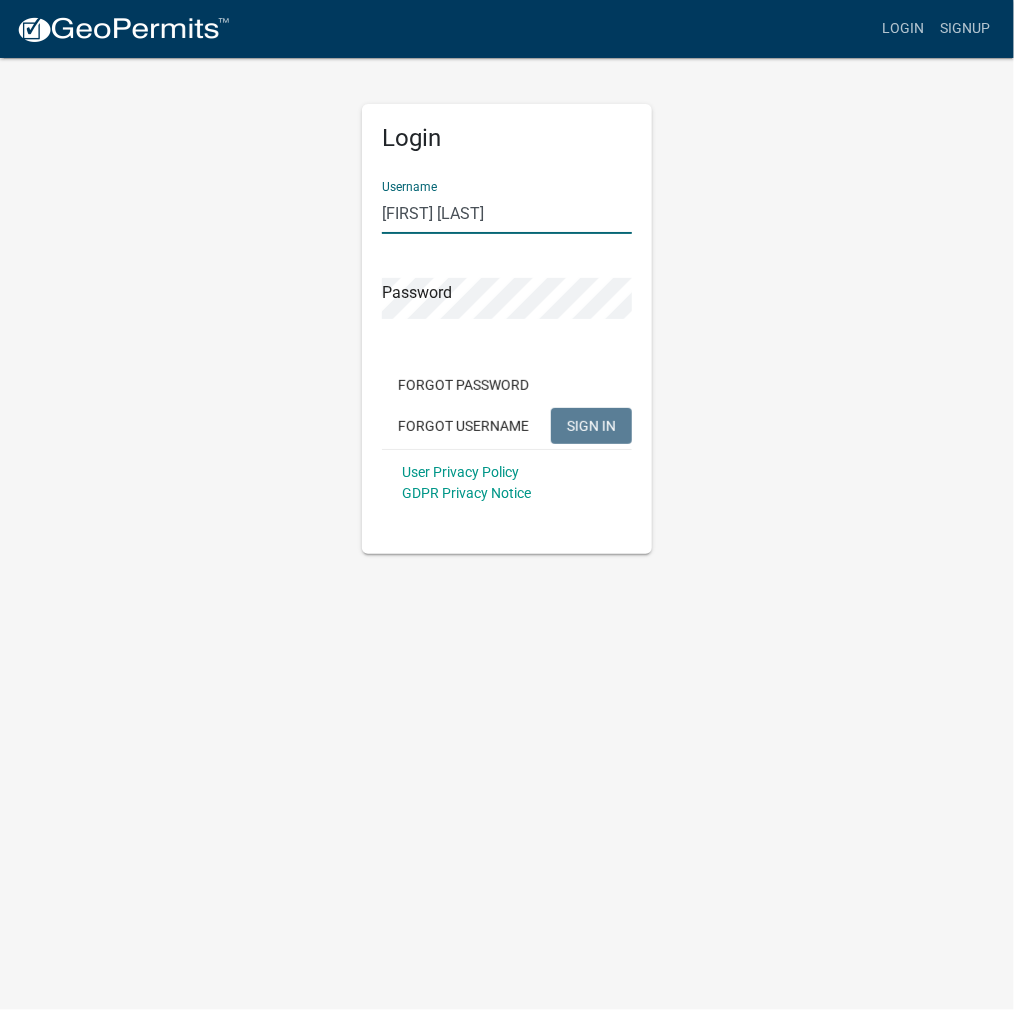 type on "[FIRST] [LAST]" 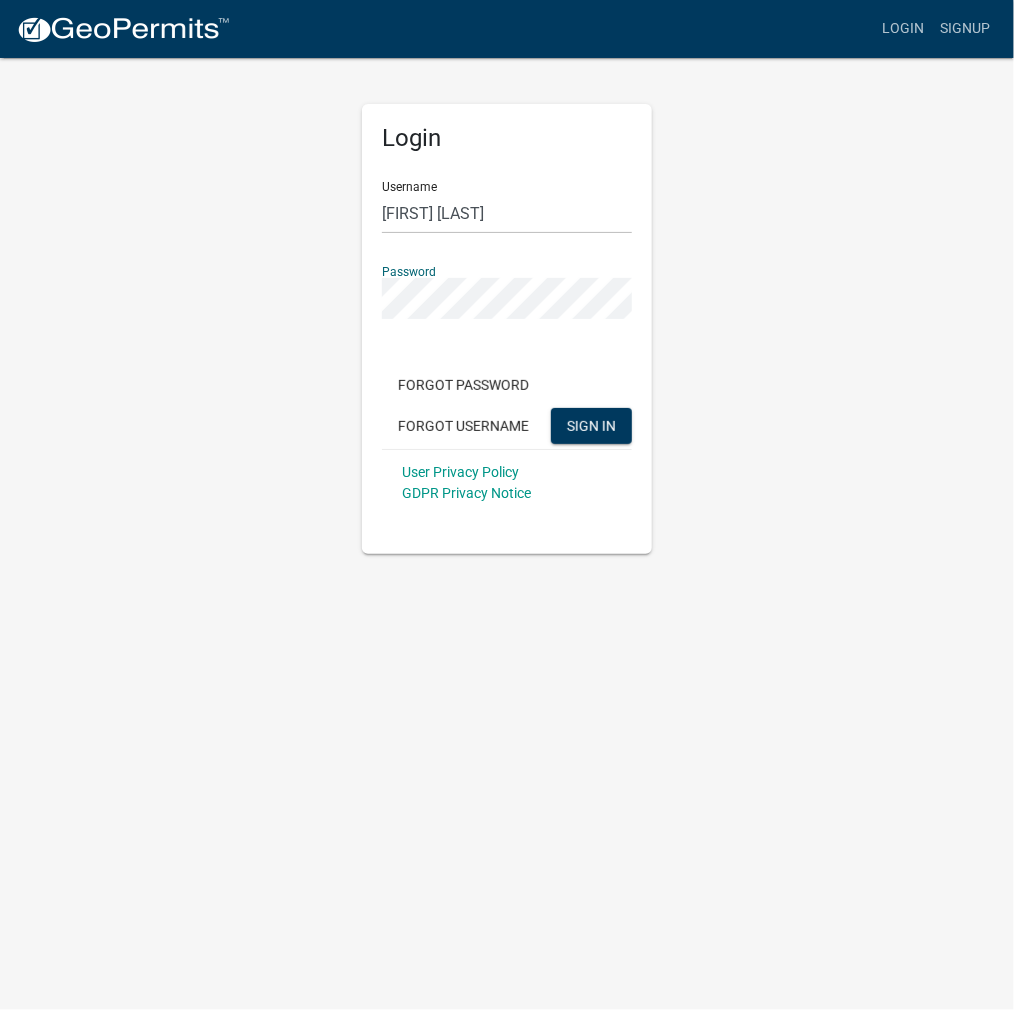 click on "SIGN IN" 